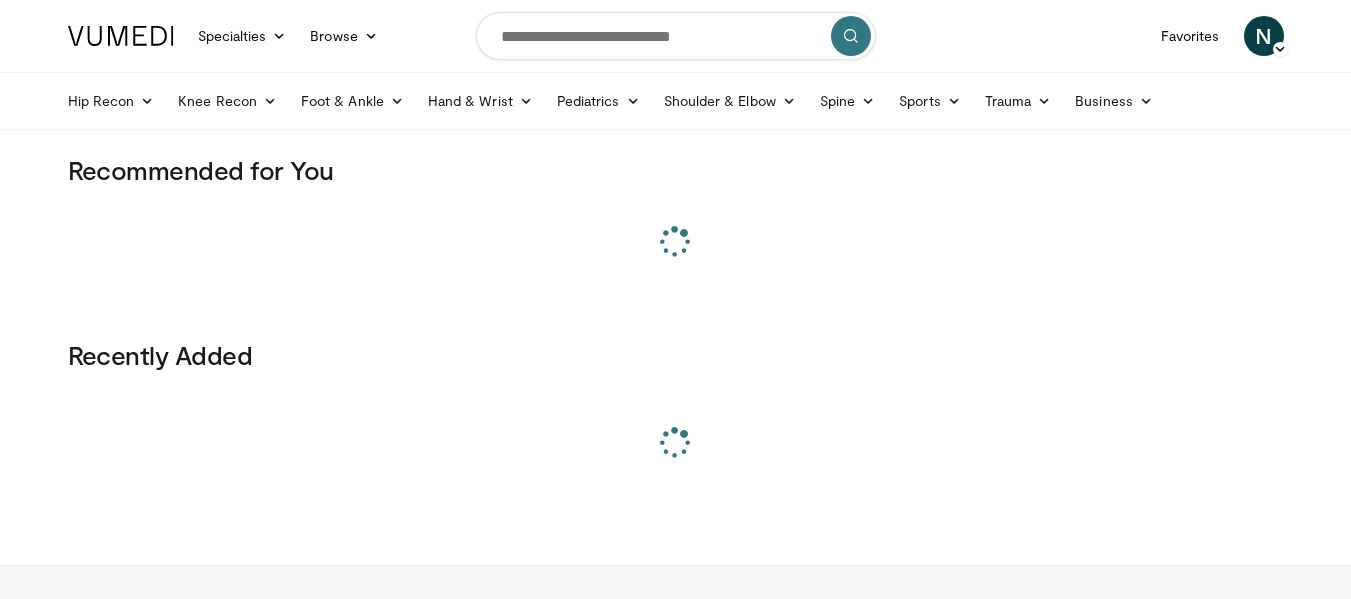 scroll, scrollTop: 0, scrollLeft: 0, axis: both 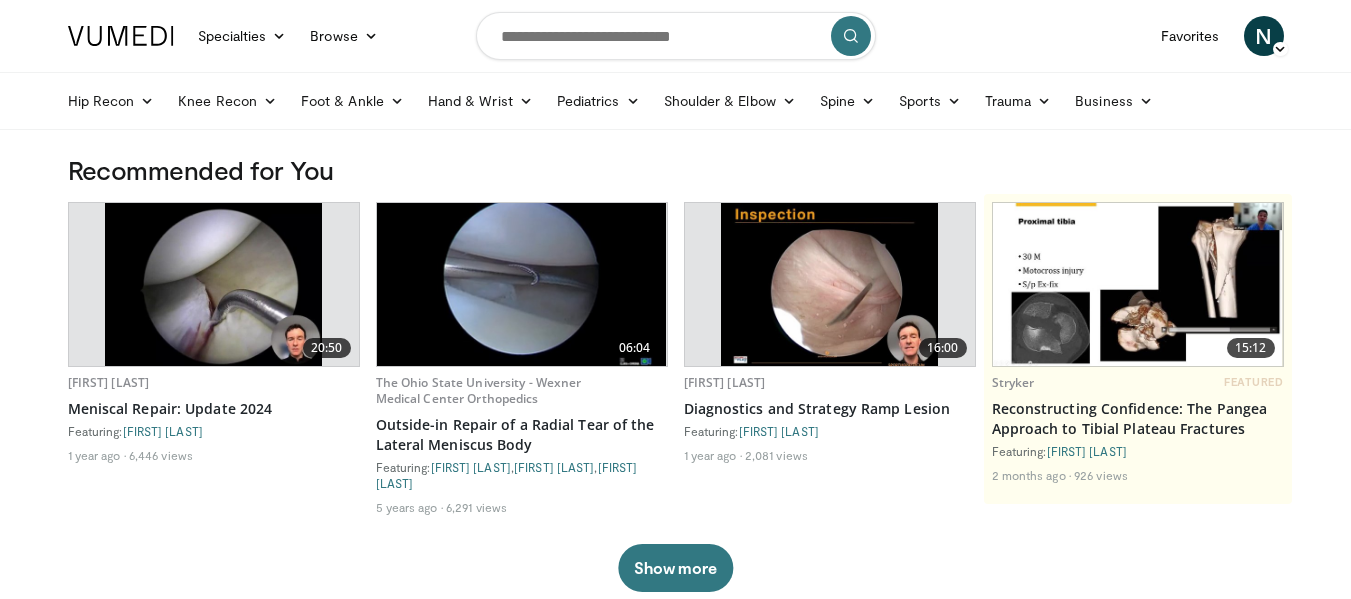 click at bounding box center [676, 36] 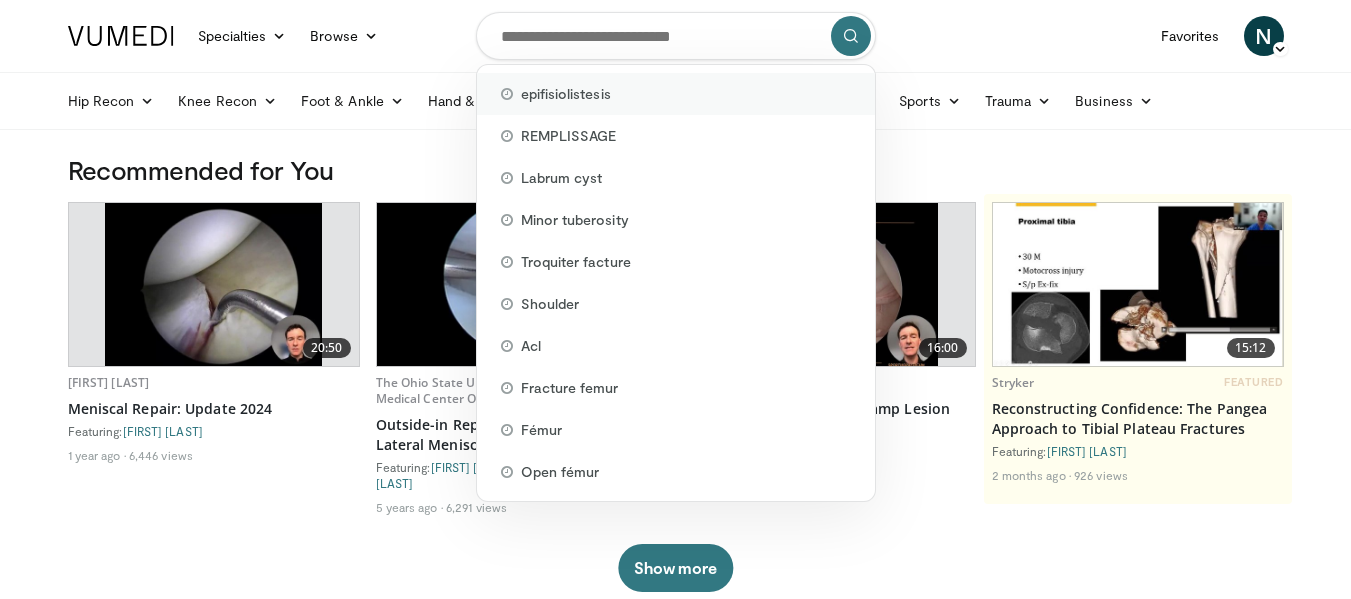 click on "epifisiolistesis" at bounding box center (566, 94) 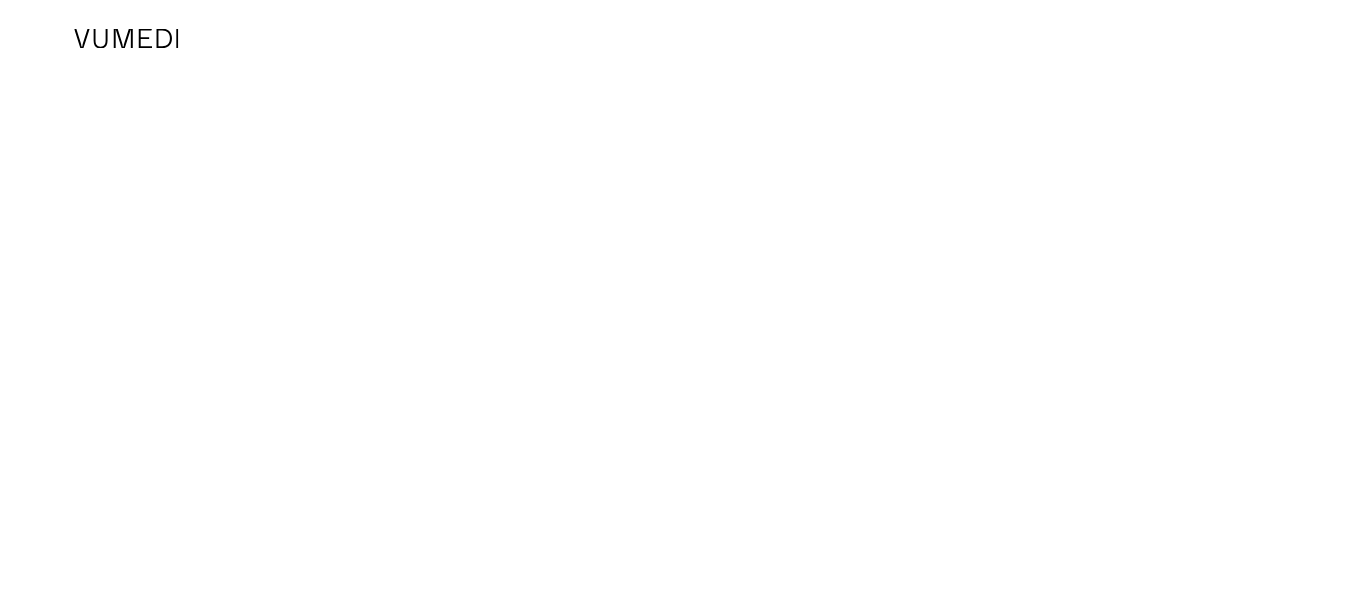 scroll, scrollTop: 0, scrollLeft: 0, axis: both 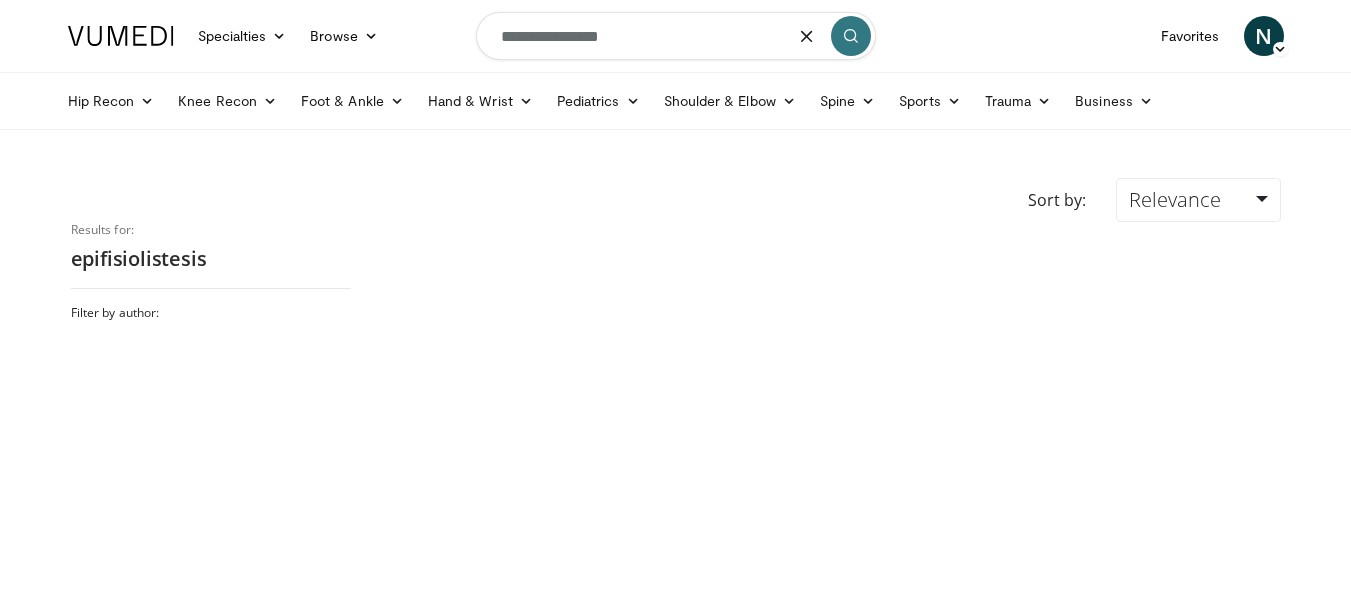 click on "**********" at bounding box center [676, 36] 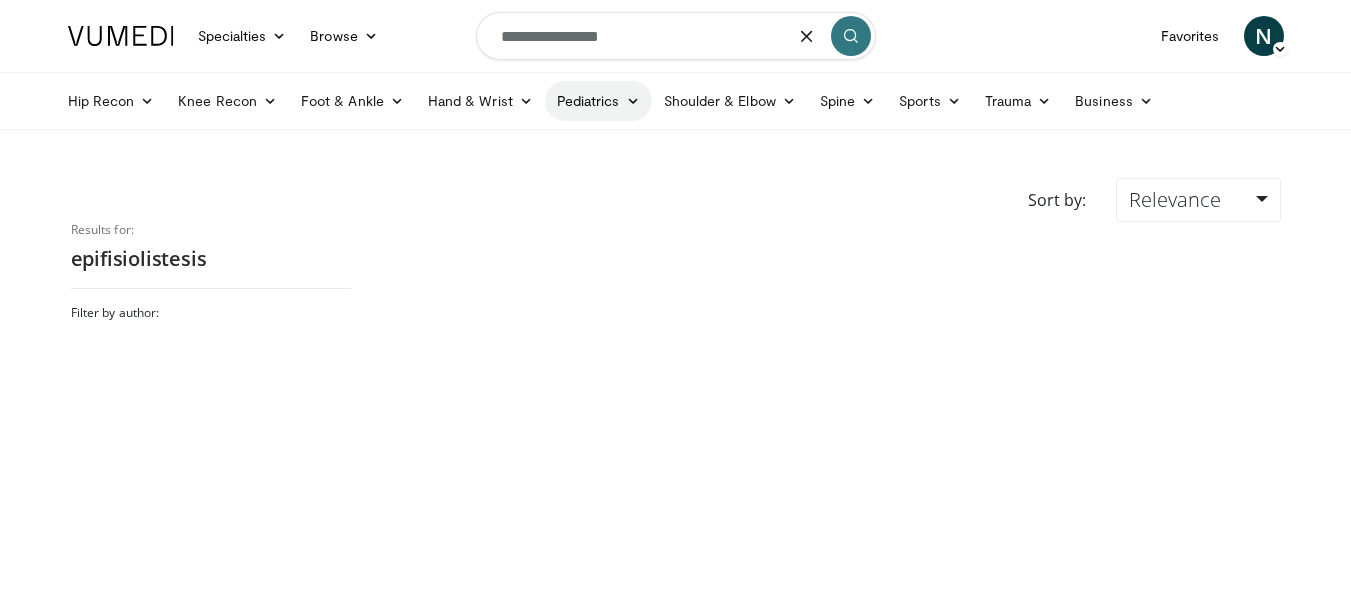 click on "Pediatrics" at bounding box center (598, 101) 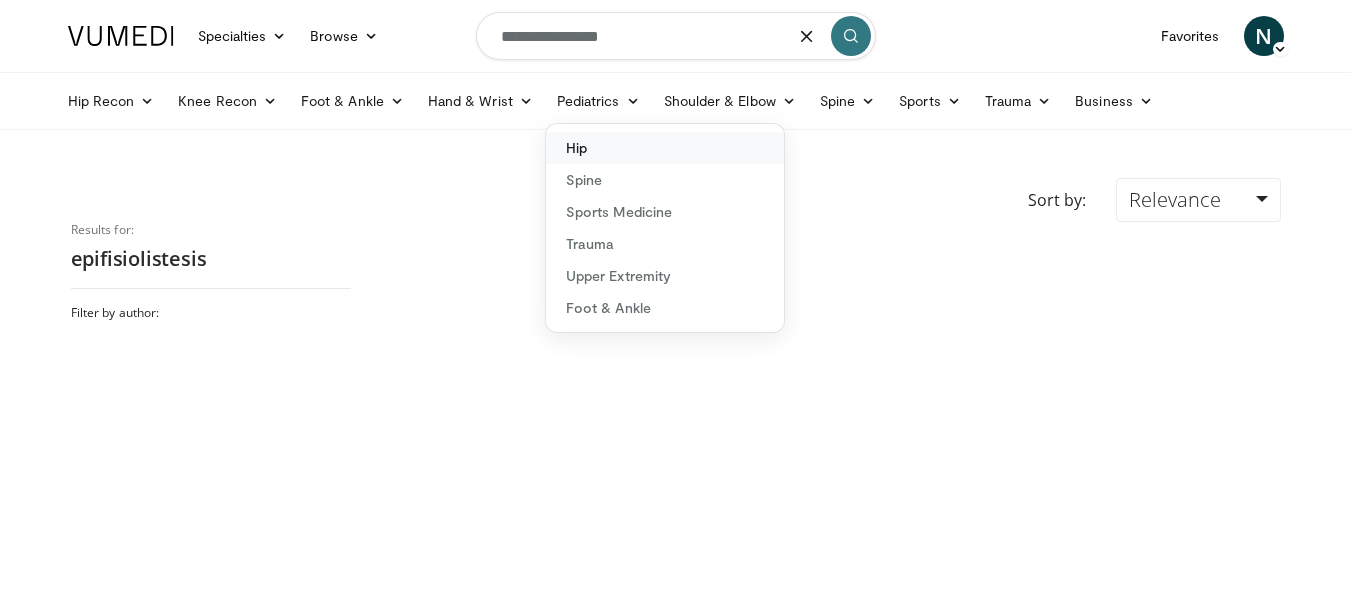 click on "Hip" at bounding box center (665, 148) 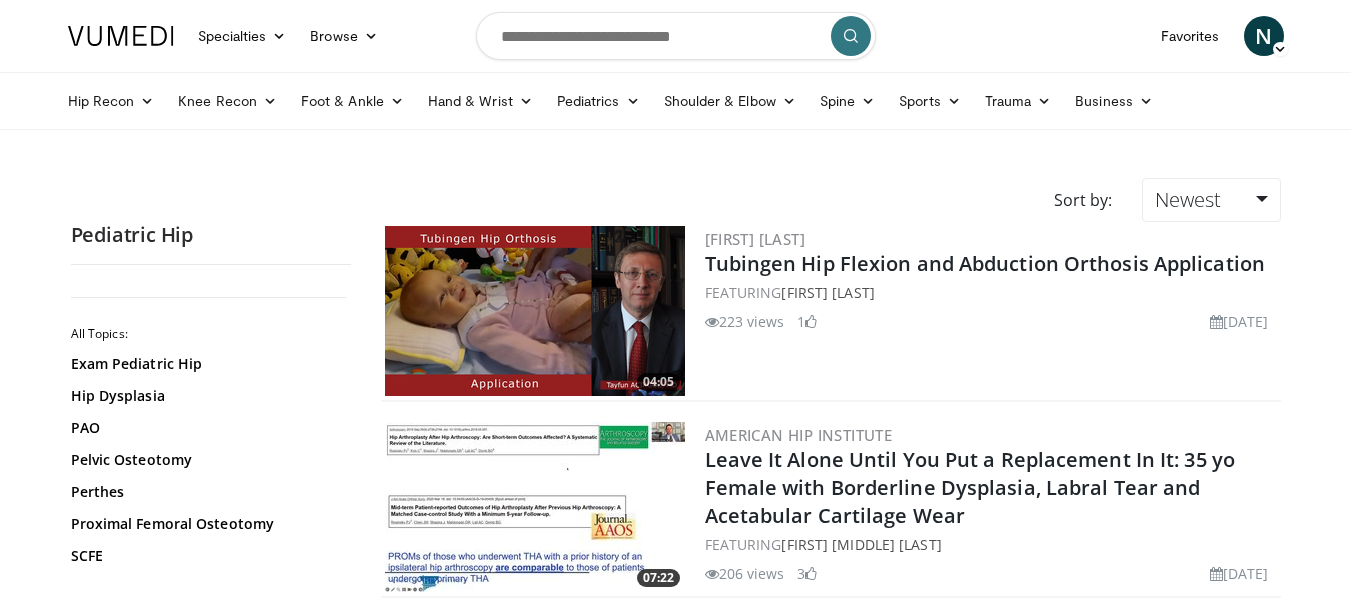 scroll, scrollTop: 0, scrollLeft: 0, axis: both 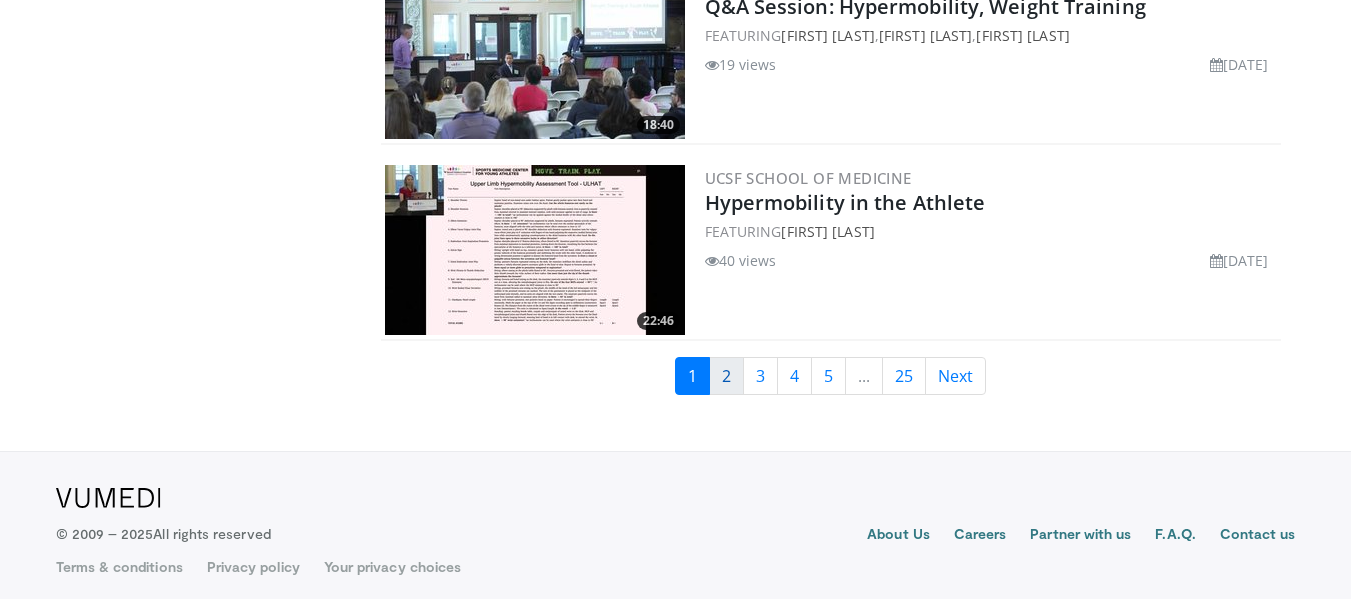 click on "2" at bounding box center (726, 376) 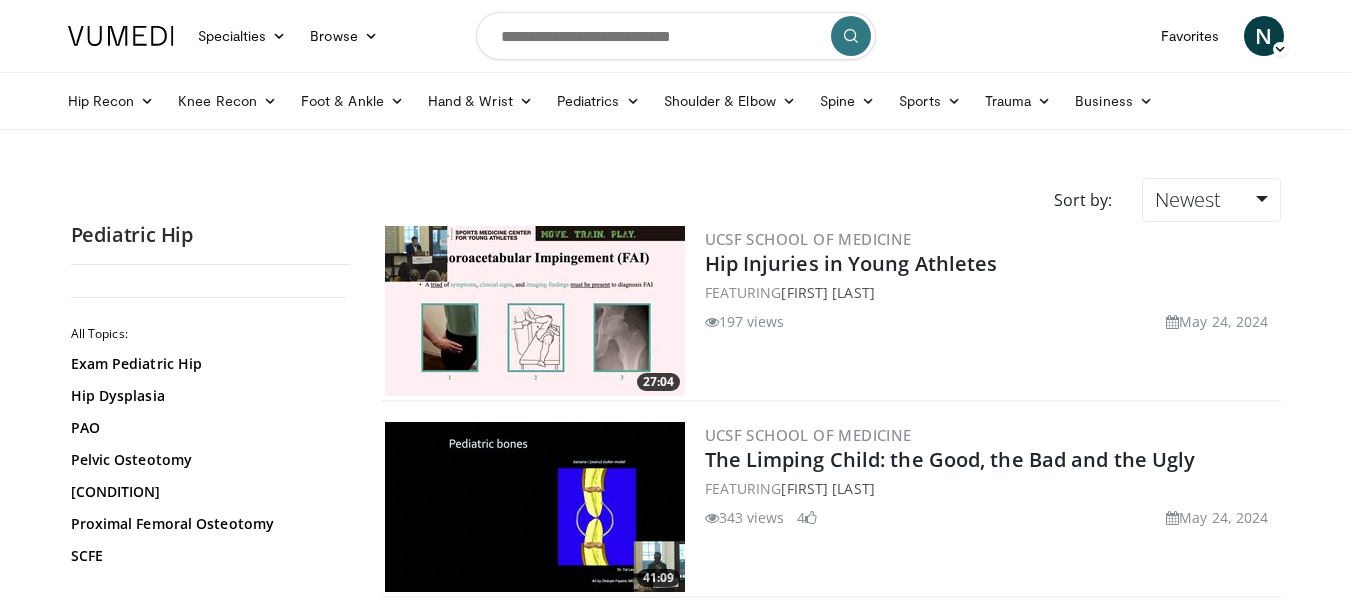 scroll, scrollTop: 0, scrollLeft: 0, axis: both 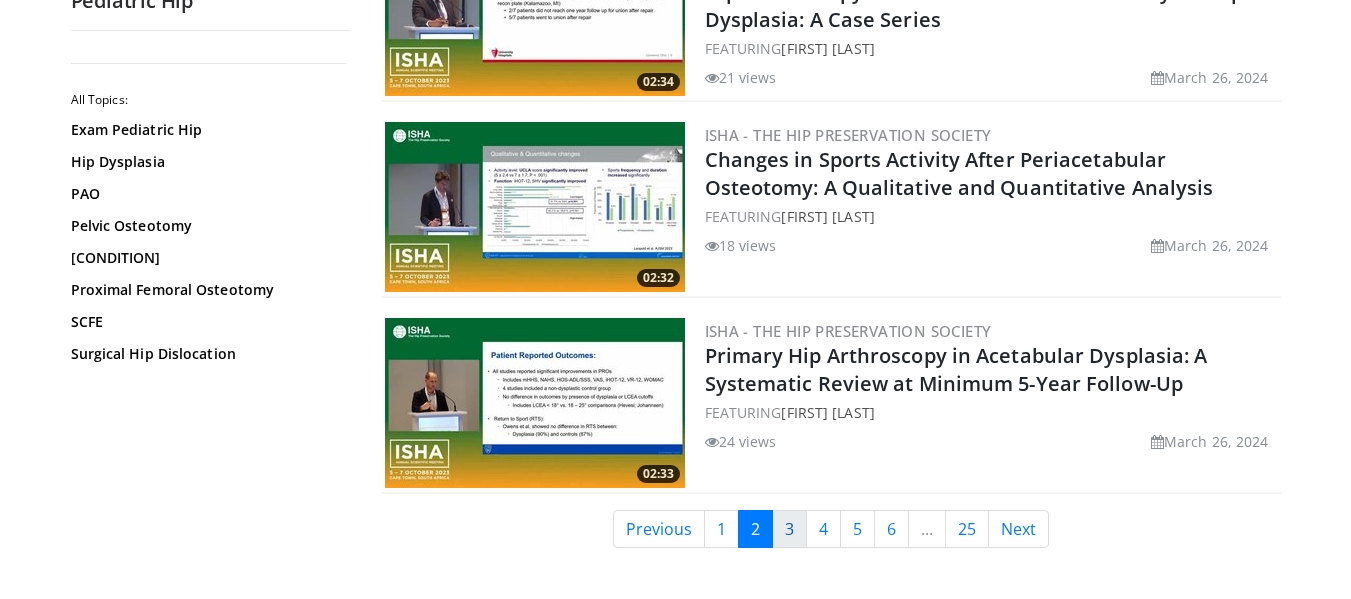 click on "3" at bounding box center [789, 529] 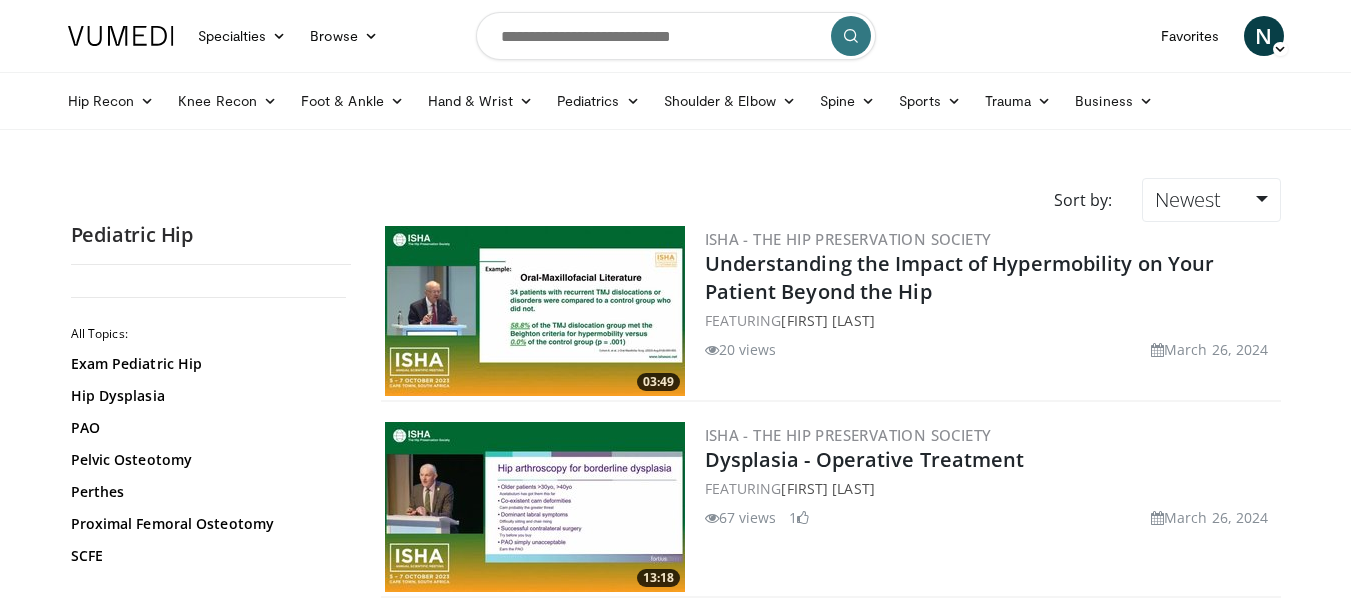 scroll, scrollTop: 0, scrollLeft: 0, axis: both 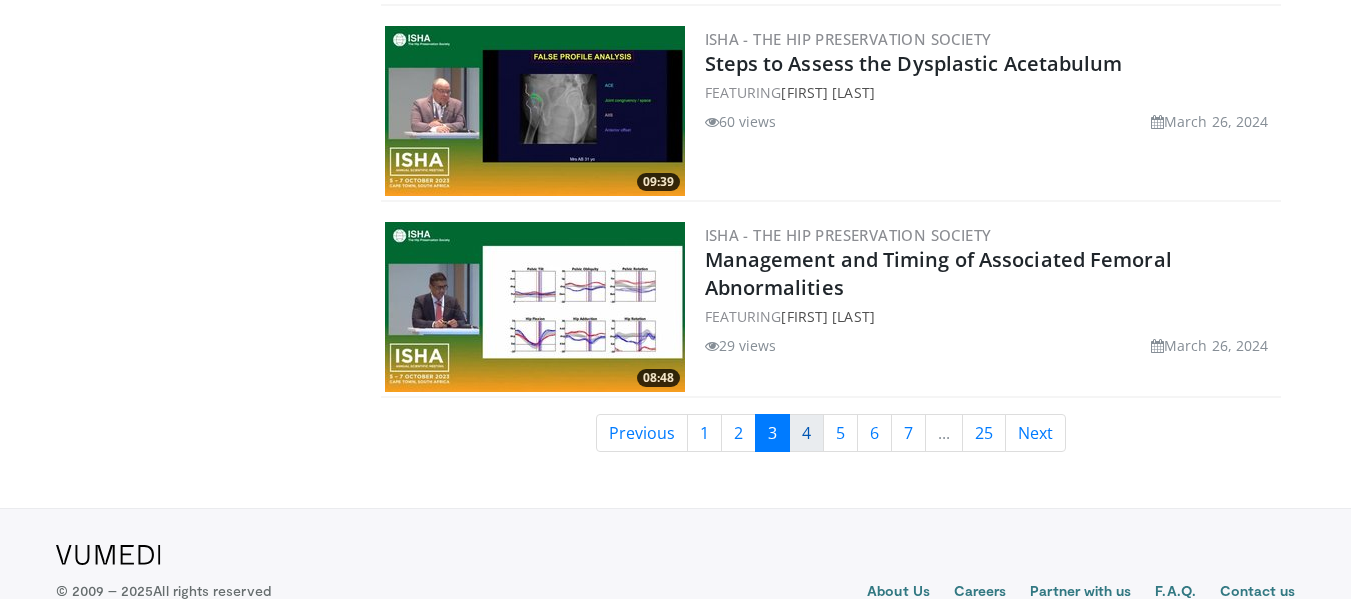 click on "4" at bounding box center (806, 433) 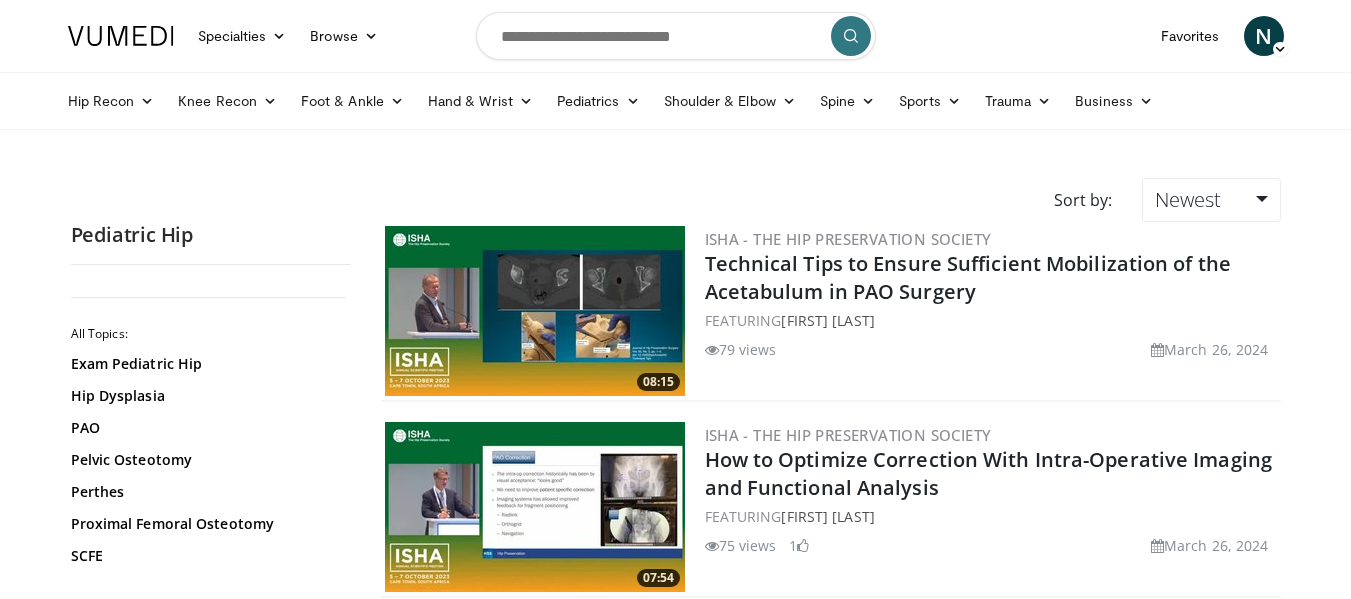 scroll, scrollTop: 0, scrollLeft: 0, axis: both 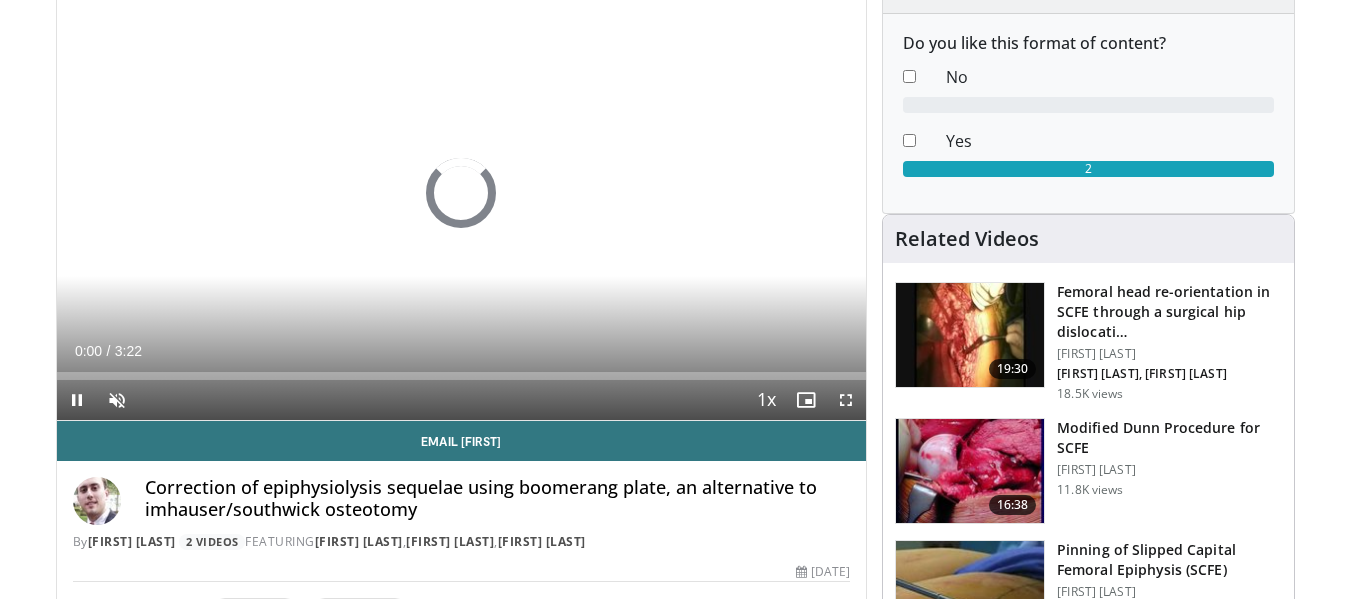 drag, startPoint x: 1365, startPoint y: 43, endPoint x: 1361, endPoint y: 75, distance: 32.24903 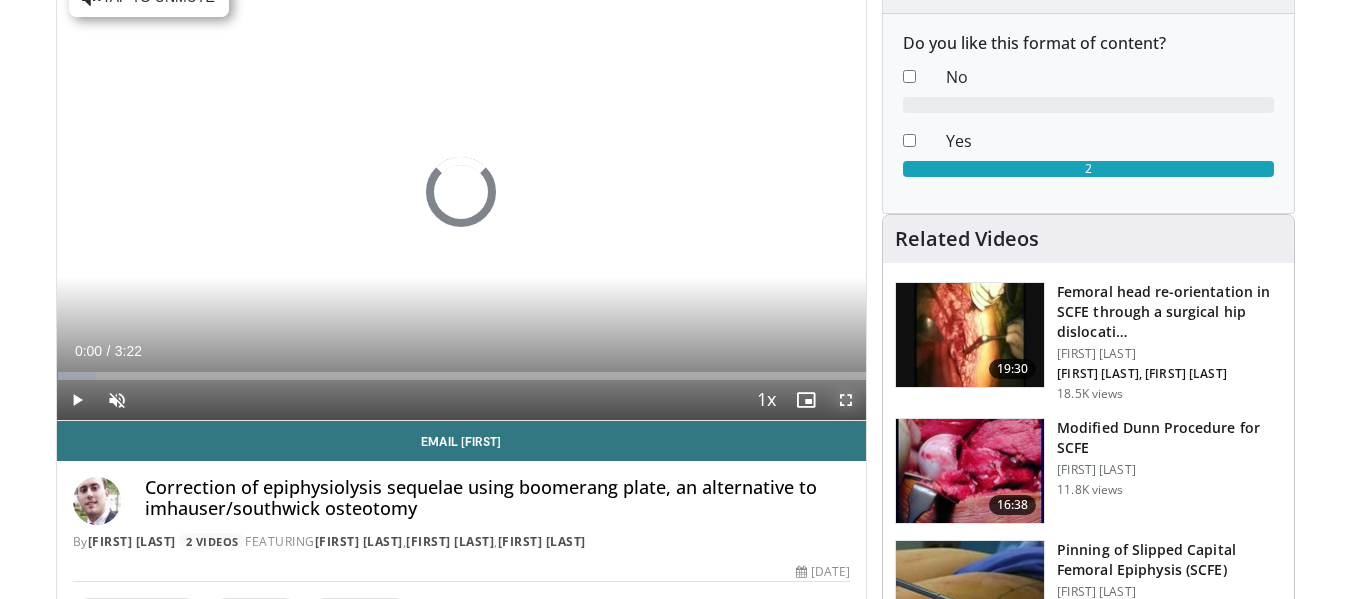 click at bounding box center (846, 400) 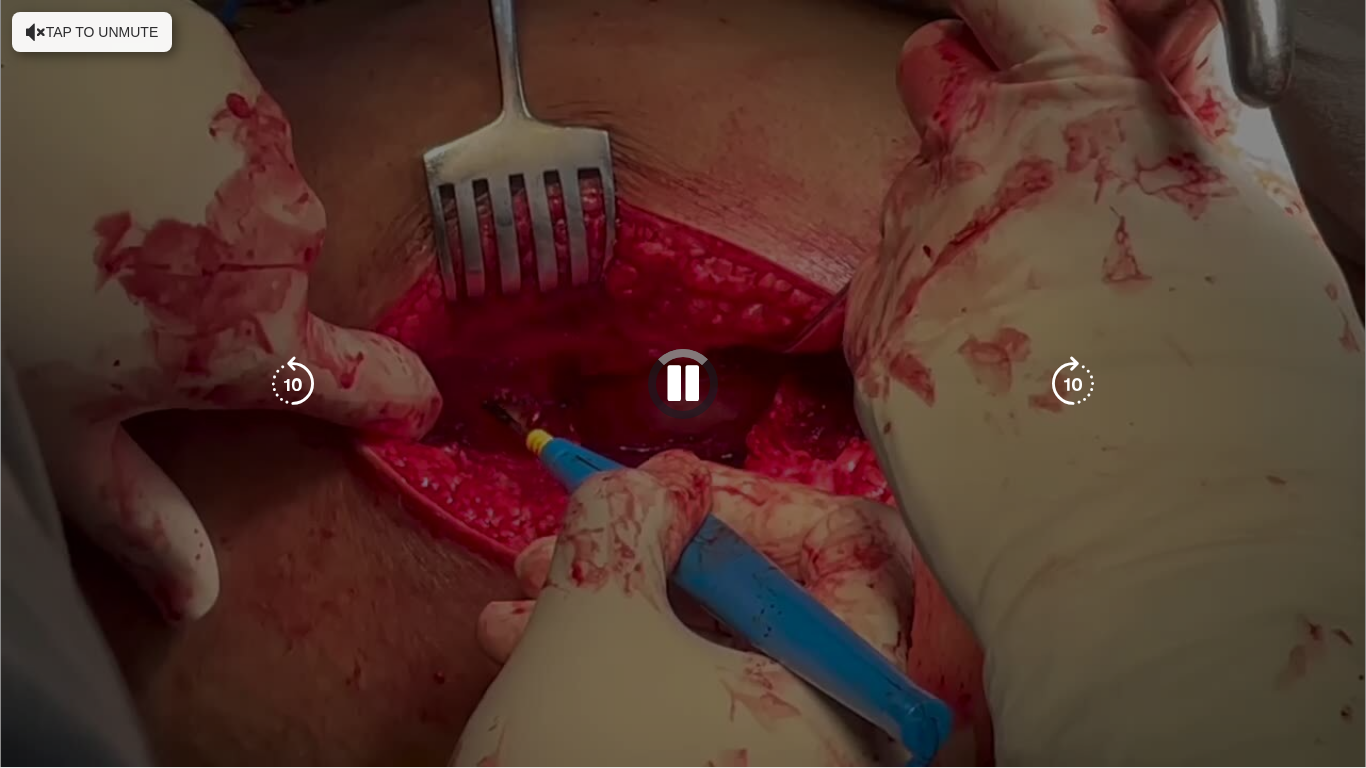 click on "10 seconds
Tap to unmute" at bounding box center [683, 383] 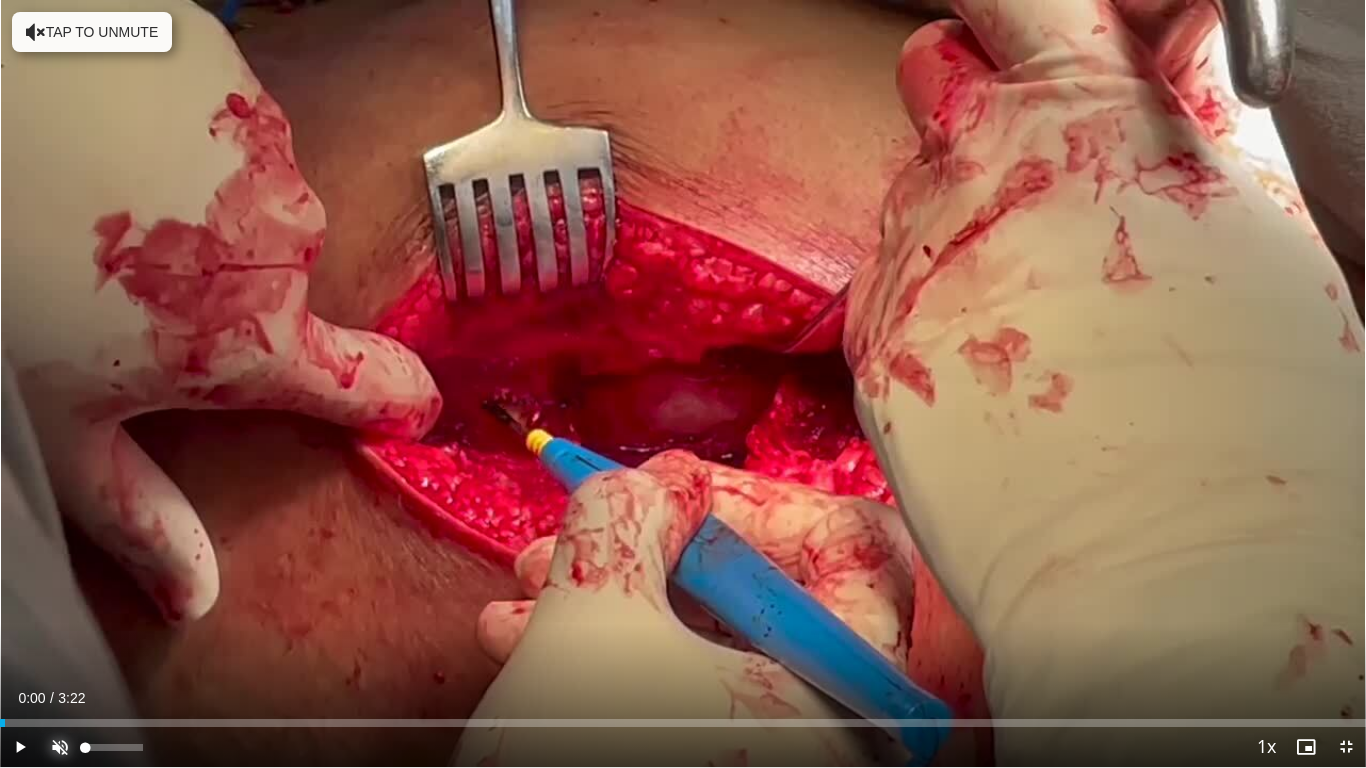 click at bounding box center (60, 747) 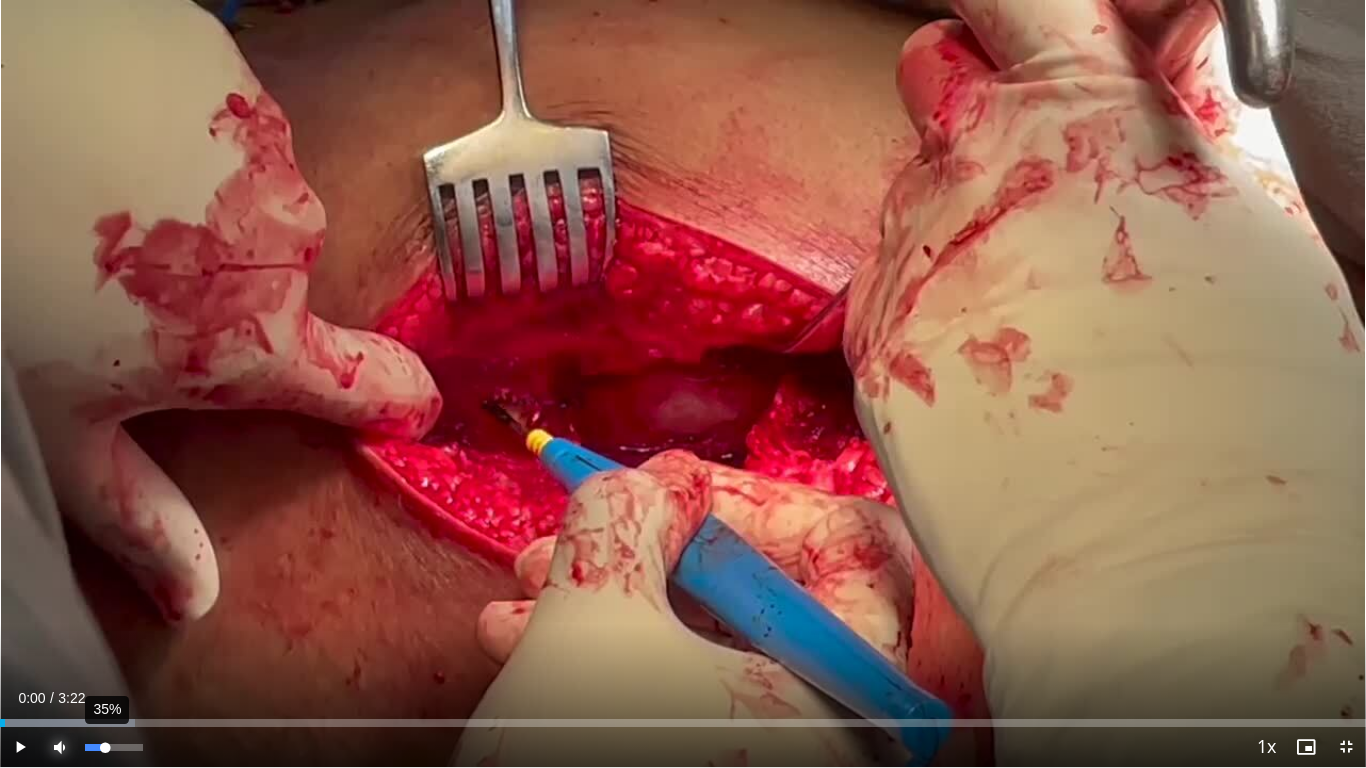 click at bounding box center [95, 747] 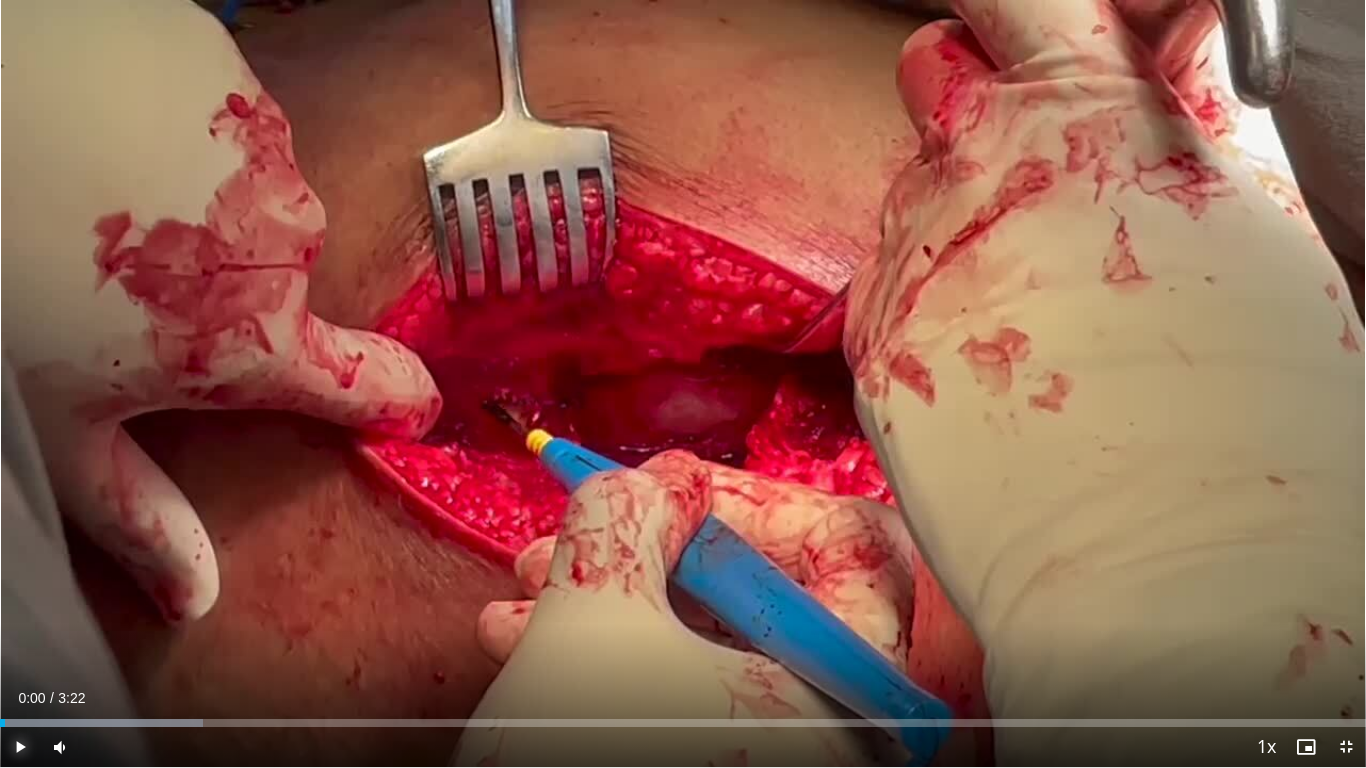 click at bounding box center [20, 747] 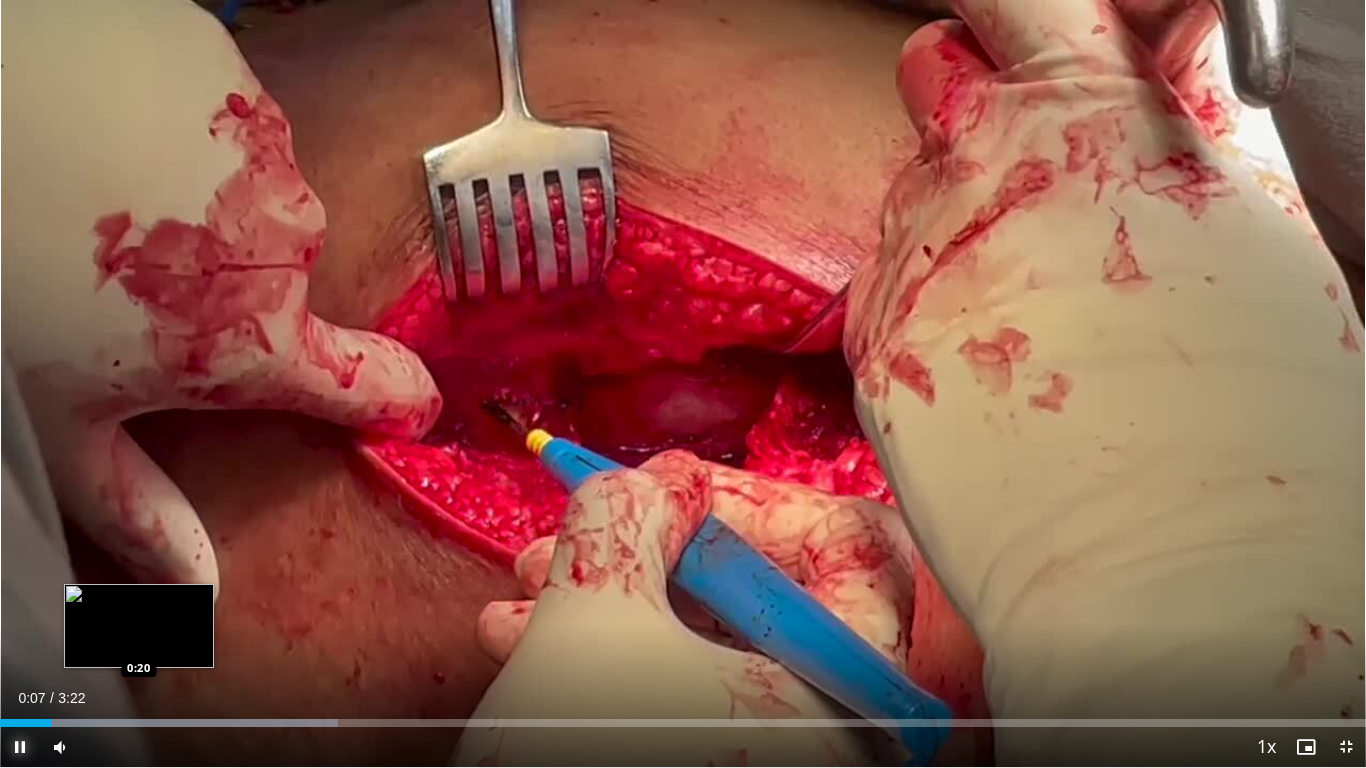 click on "Loaded :  24.72% 0:07 0:20" at bounding box center (683, 717) 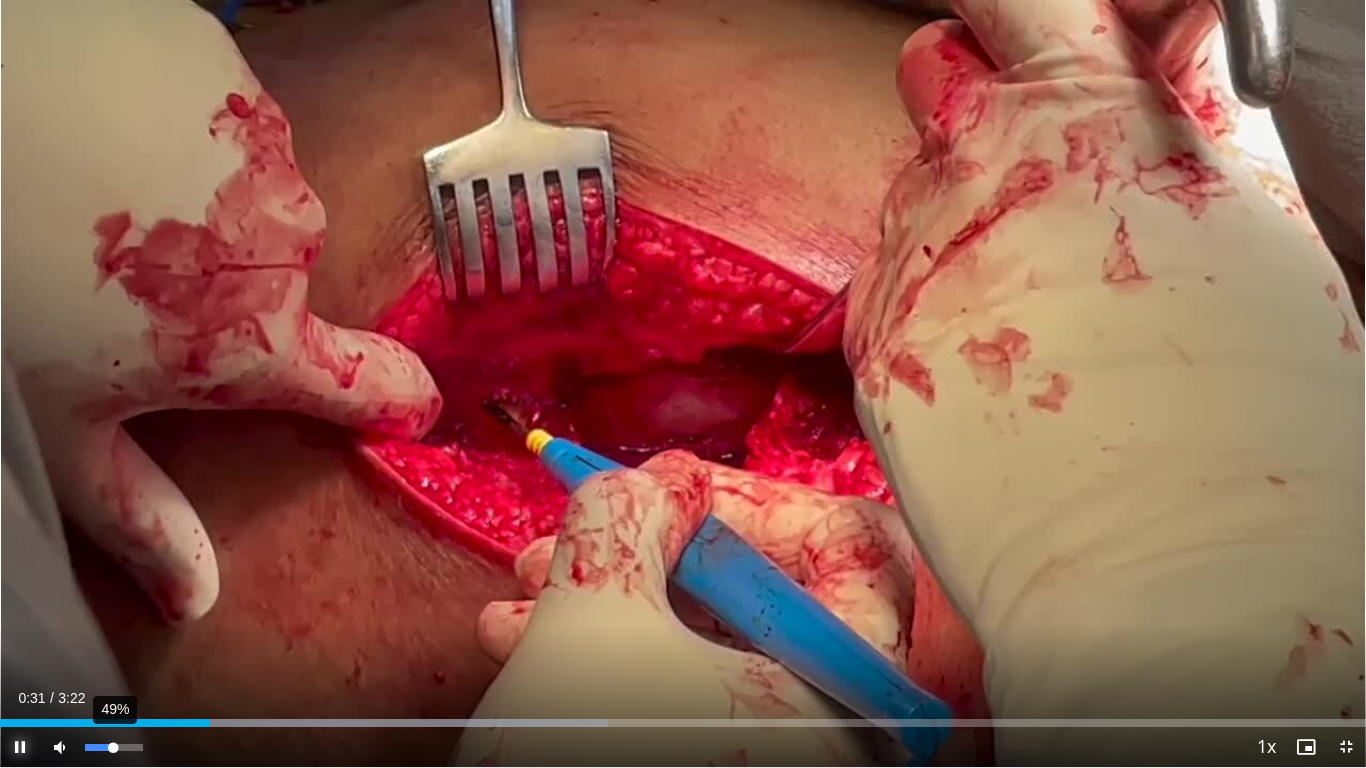 click on "49%" at bounding box center (113, 747) 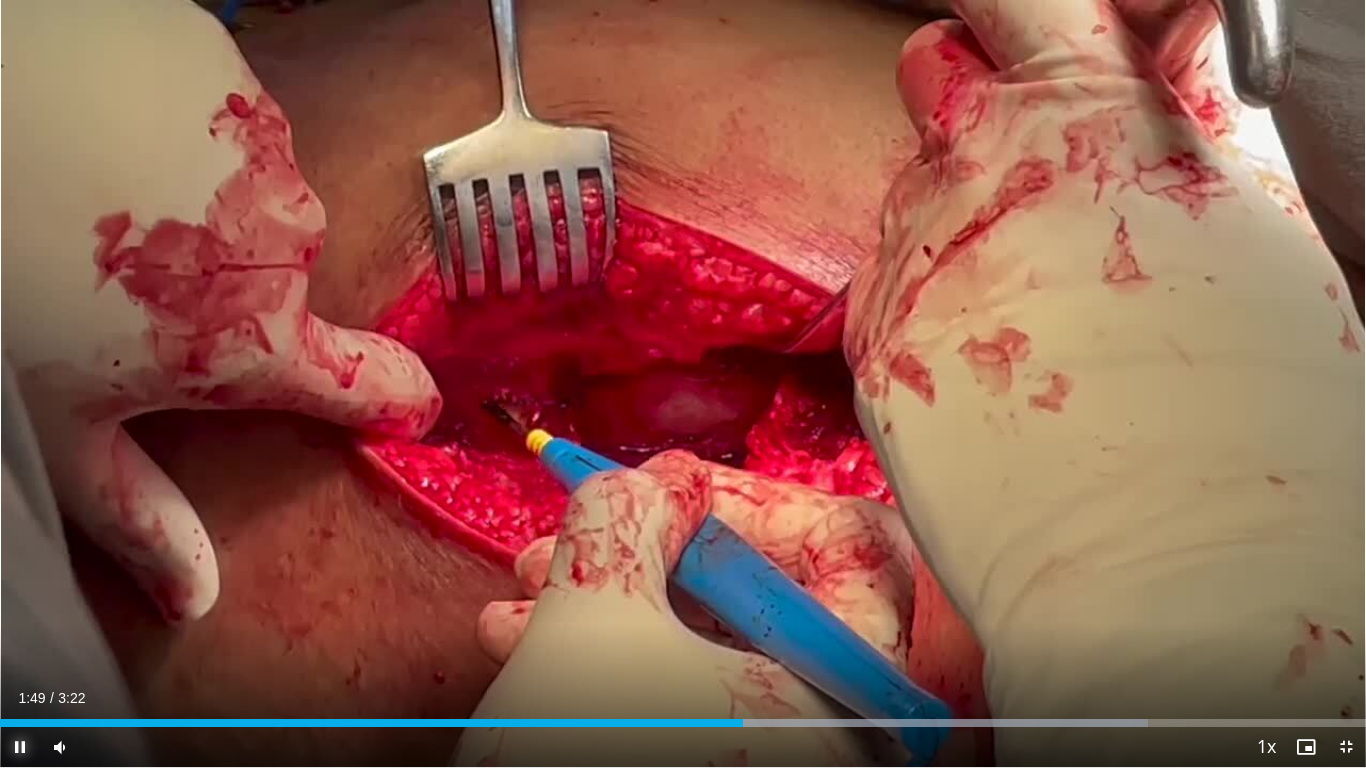 click at bounding box center [20, 747] 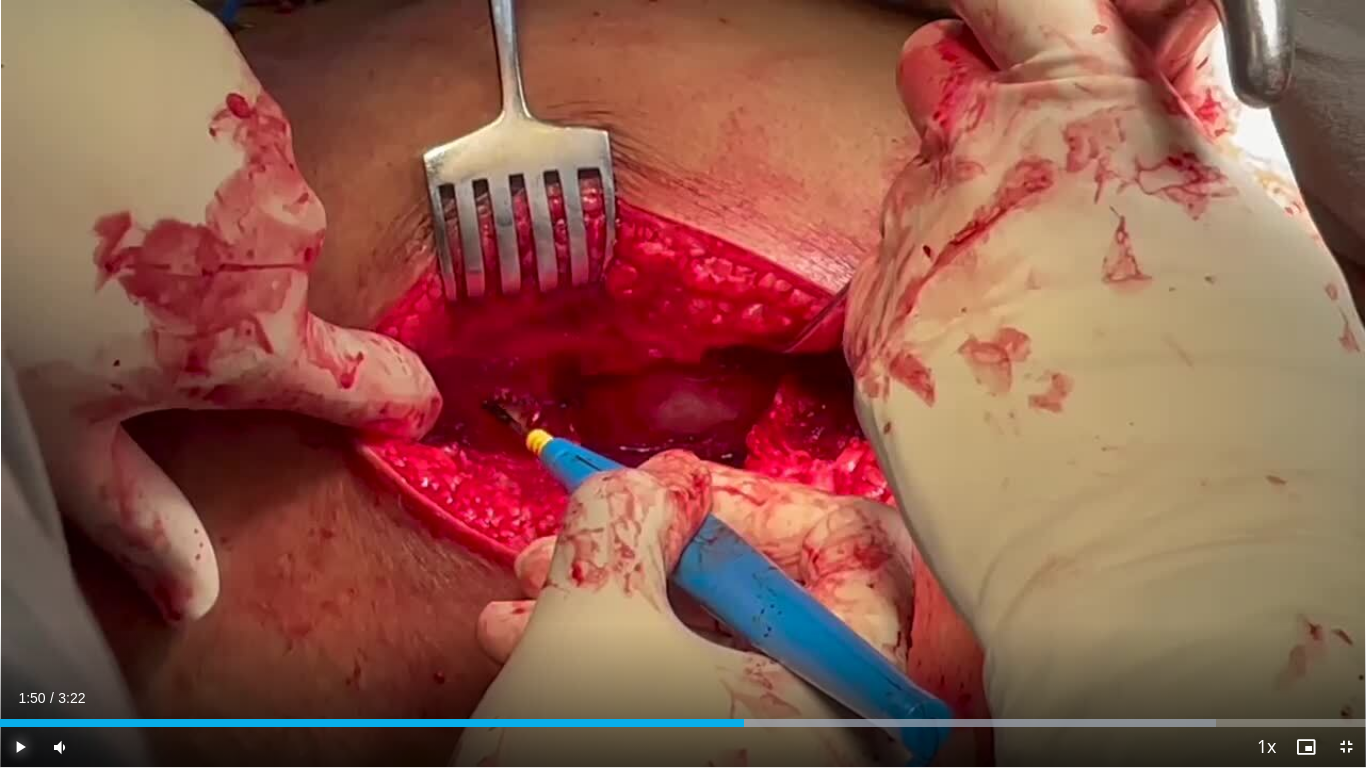 click at bounding box center [20, 747] 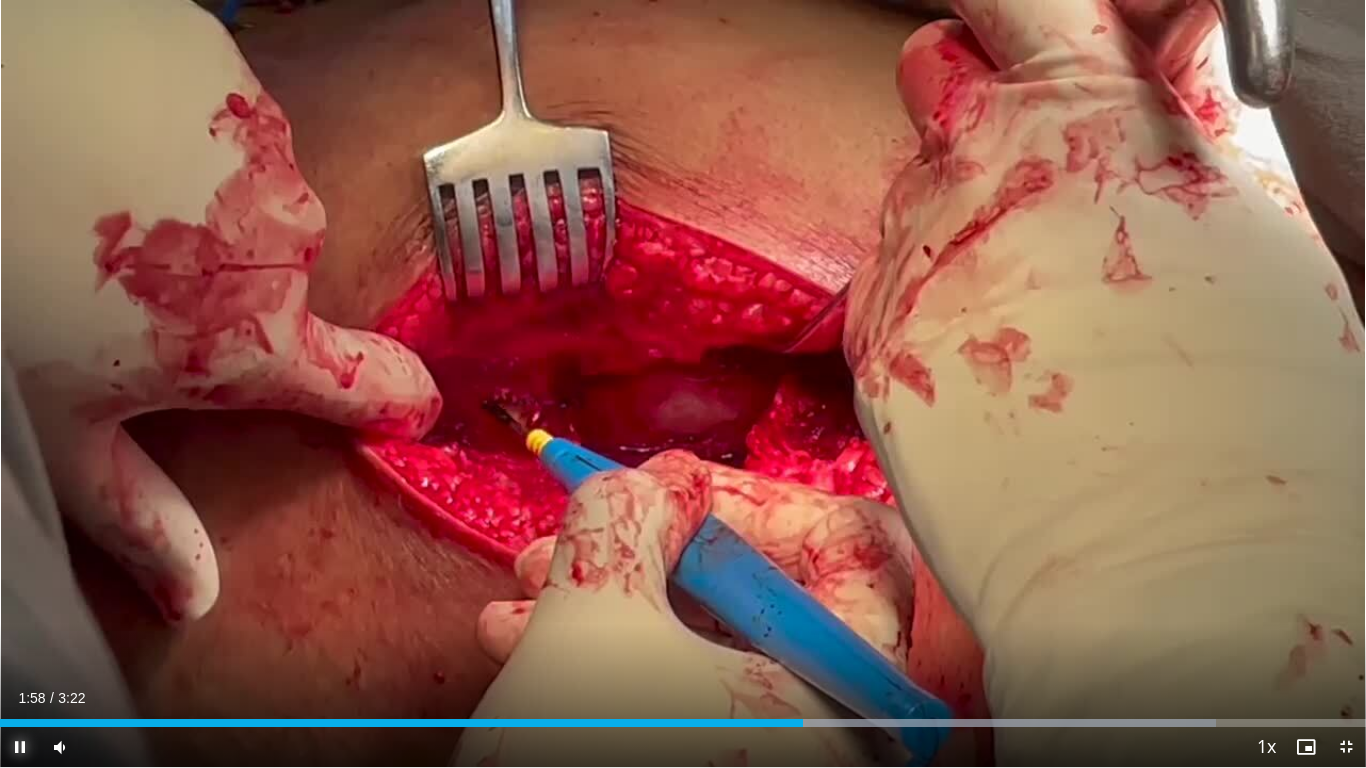 click at bounding box center [20, 747] 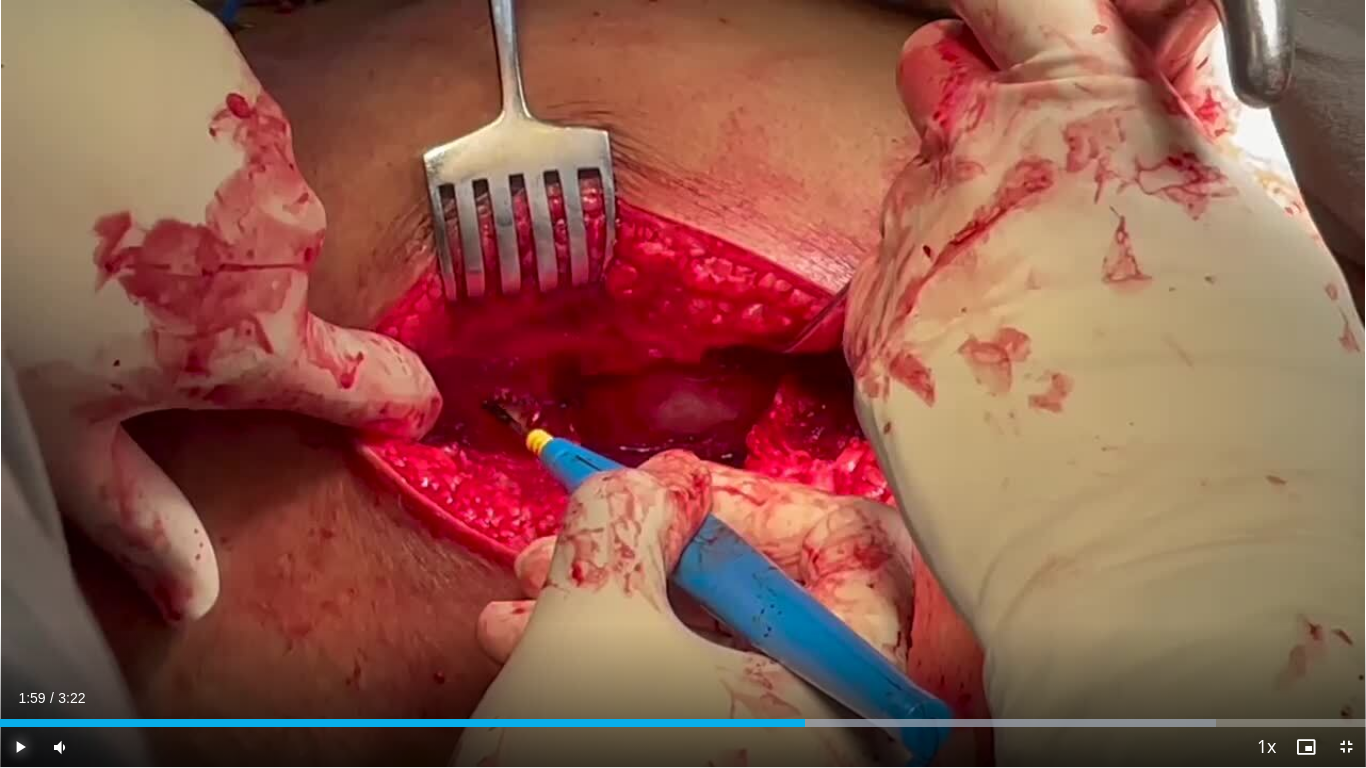 click at bounding box center (20, 747) 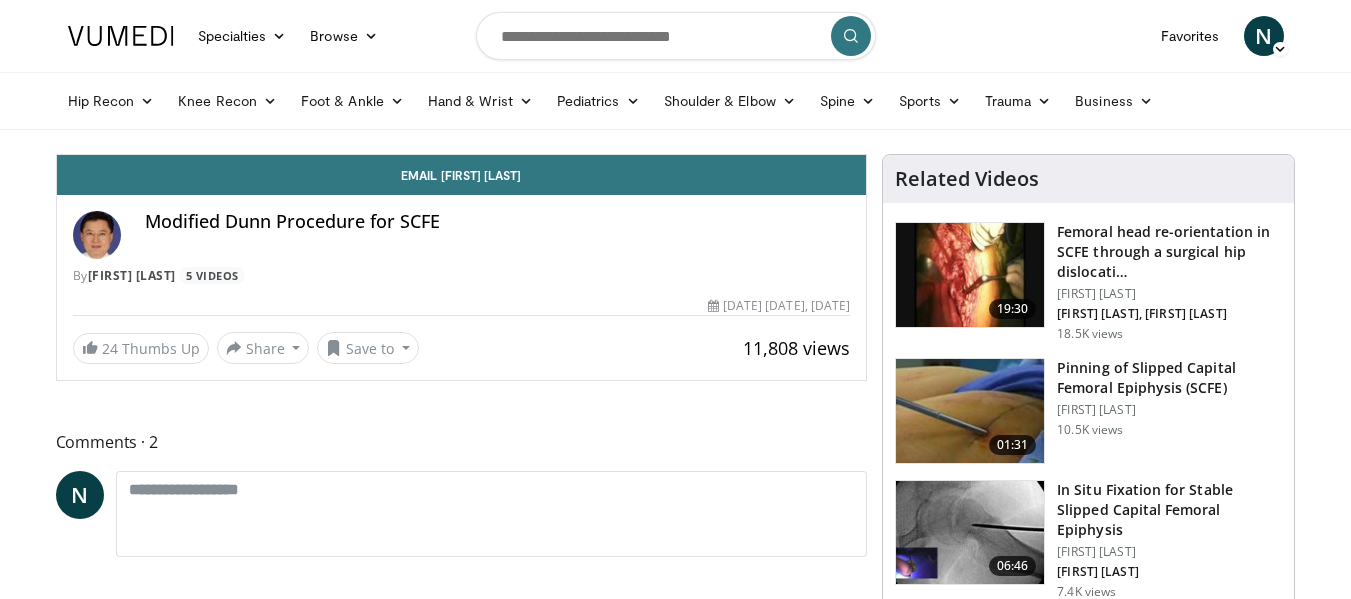 scroll, scrollTop: 0, scrollLeft: 0, axis: both 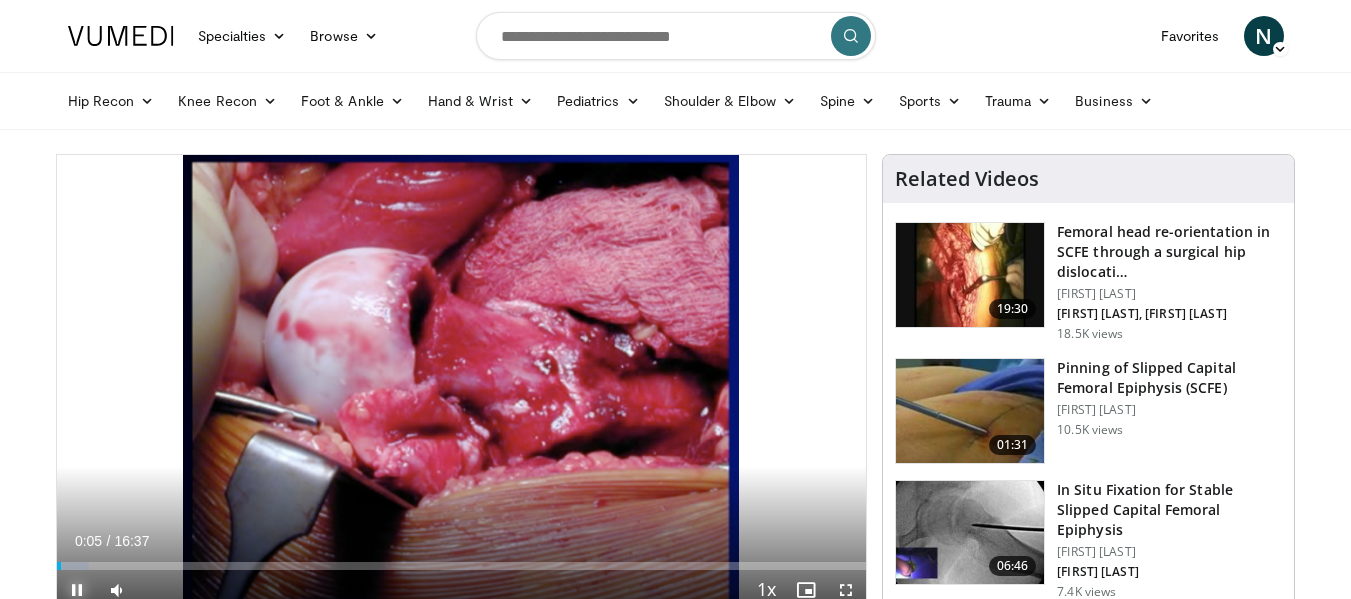 click at bounding box center [77, 590] 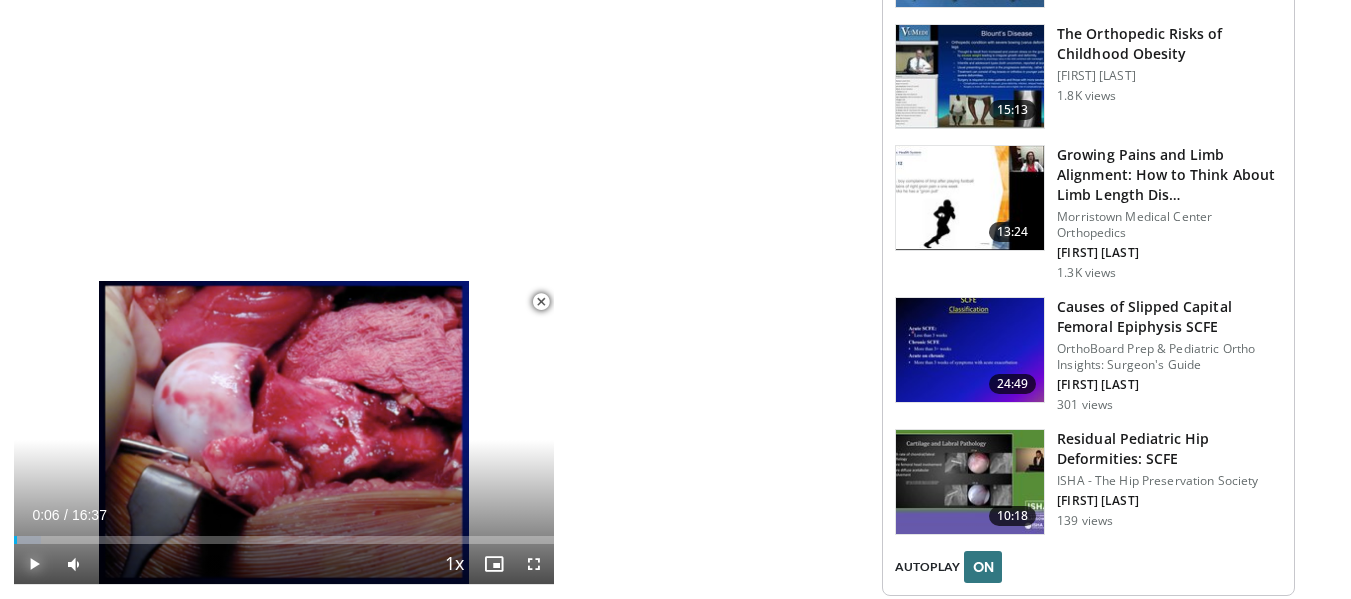 scroll, scrollTop: 2472, scrollLeft: 0, axis: vertical 